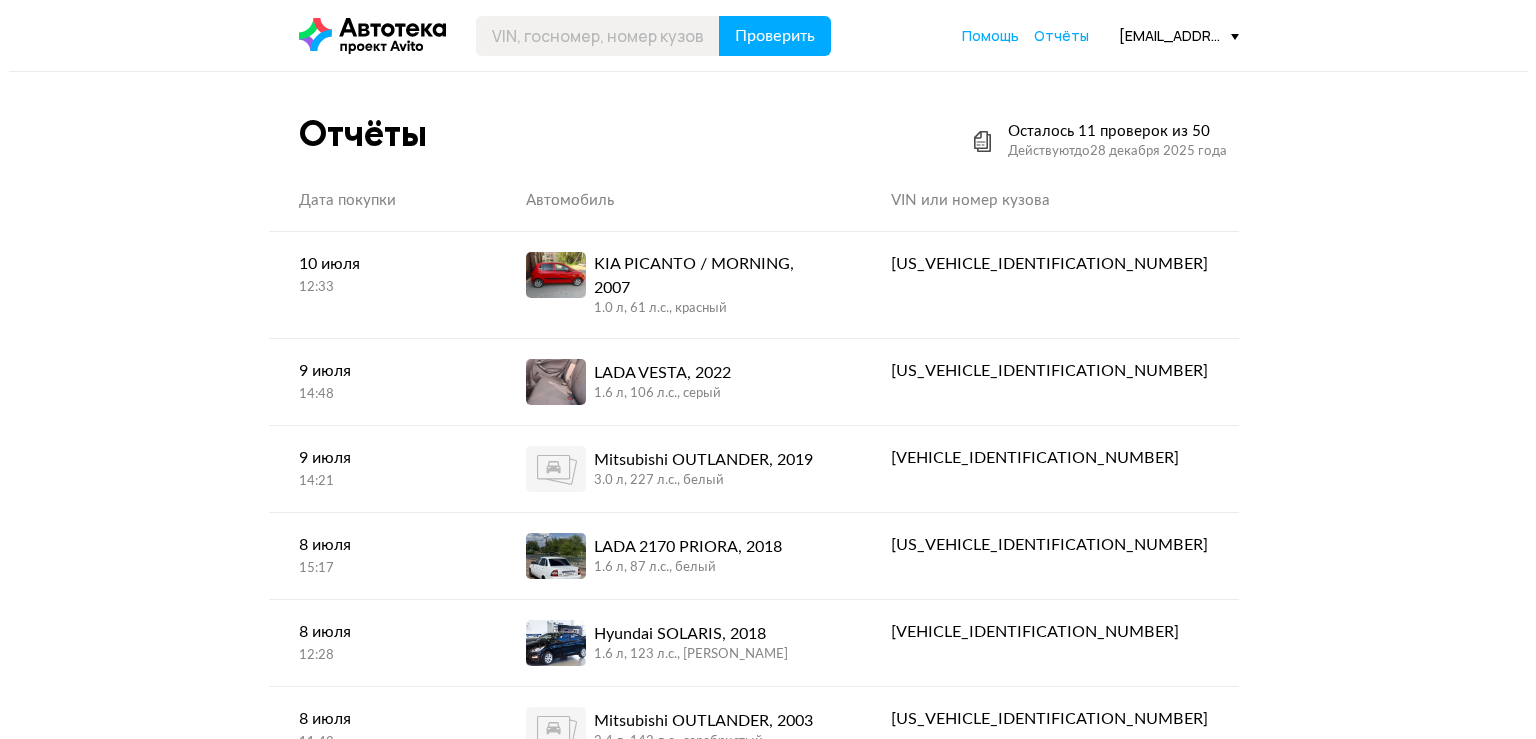 scroll, scrollTop: 0, scrollLeft: 0, axis: both 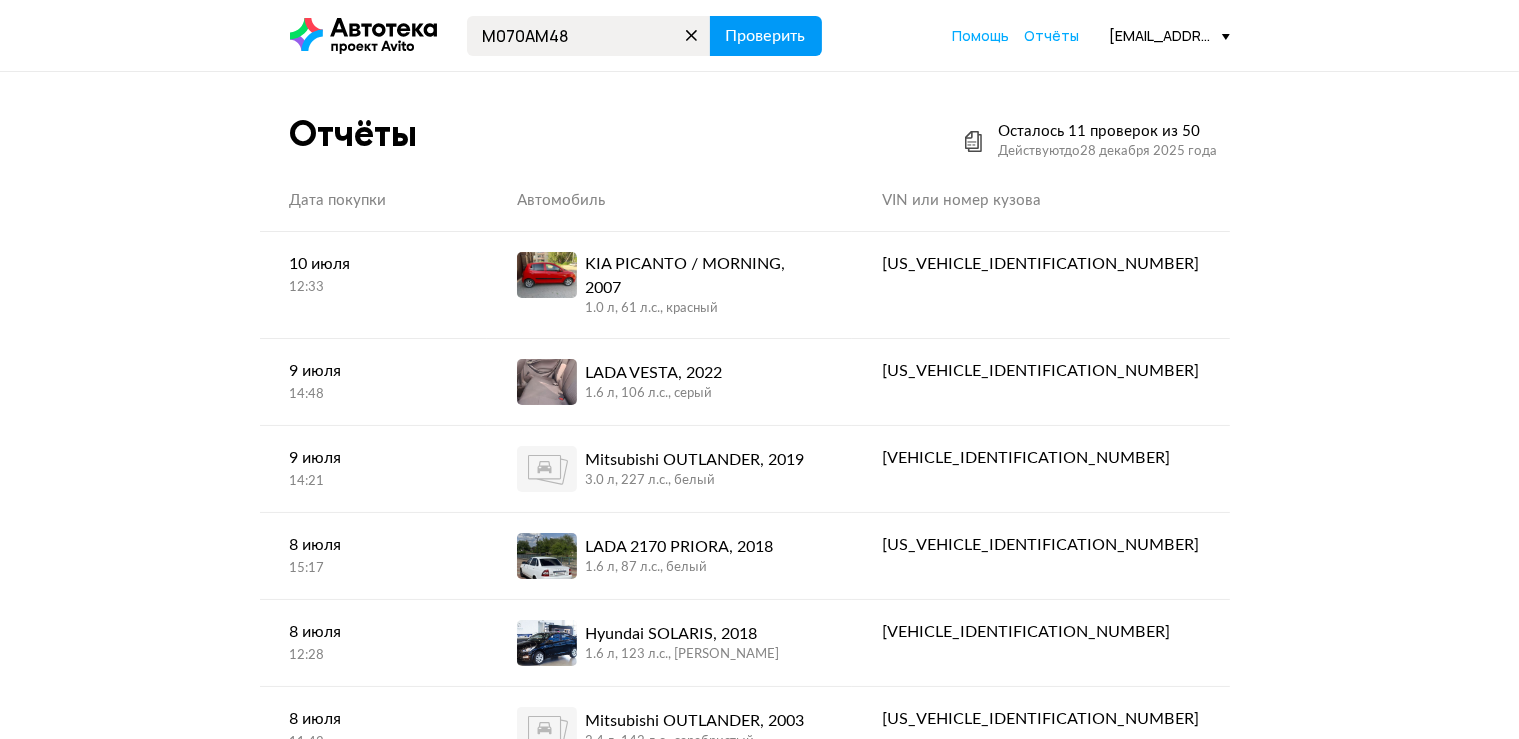 type on "М070АМ48" 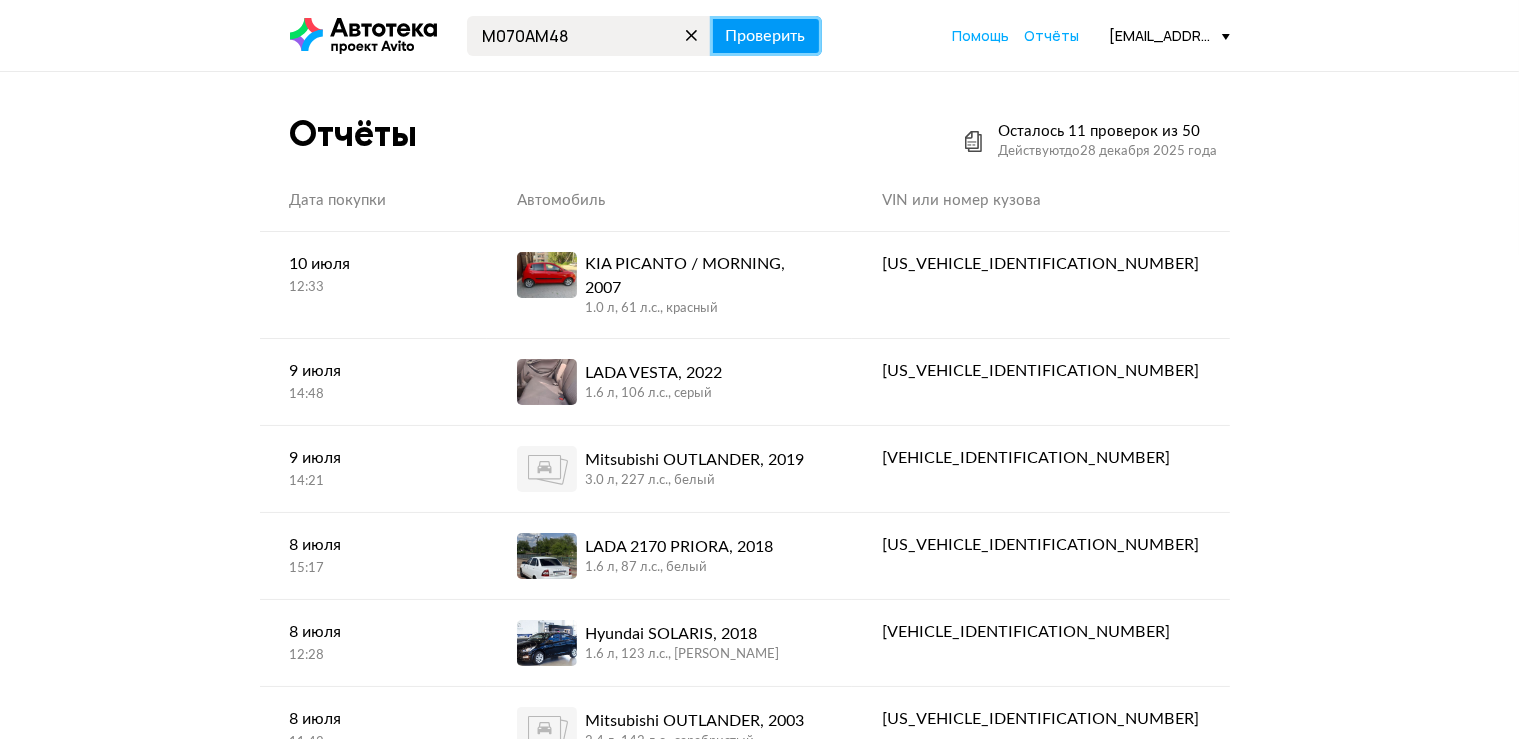 click on "Проверить" at bounding box center [766, 36] 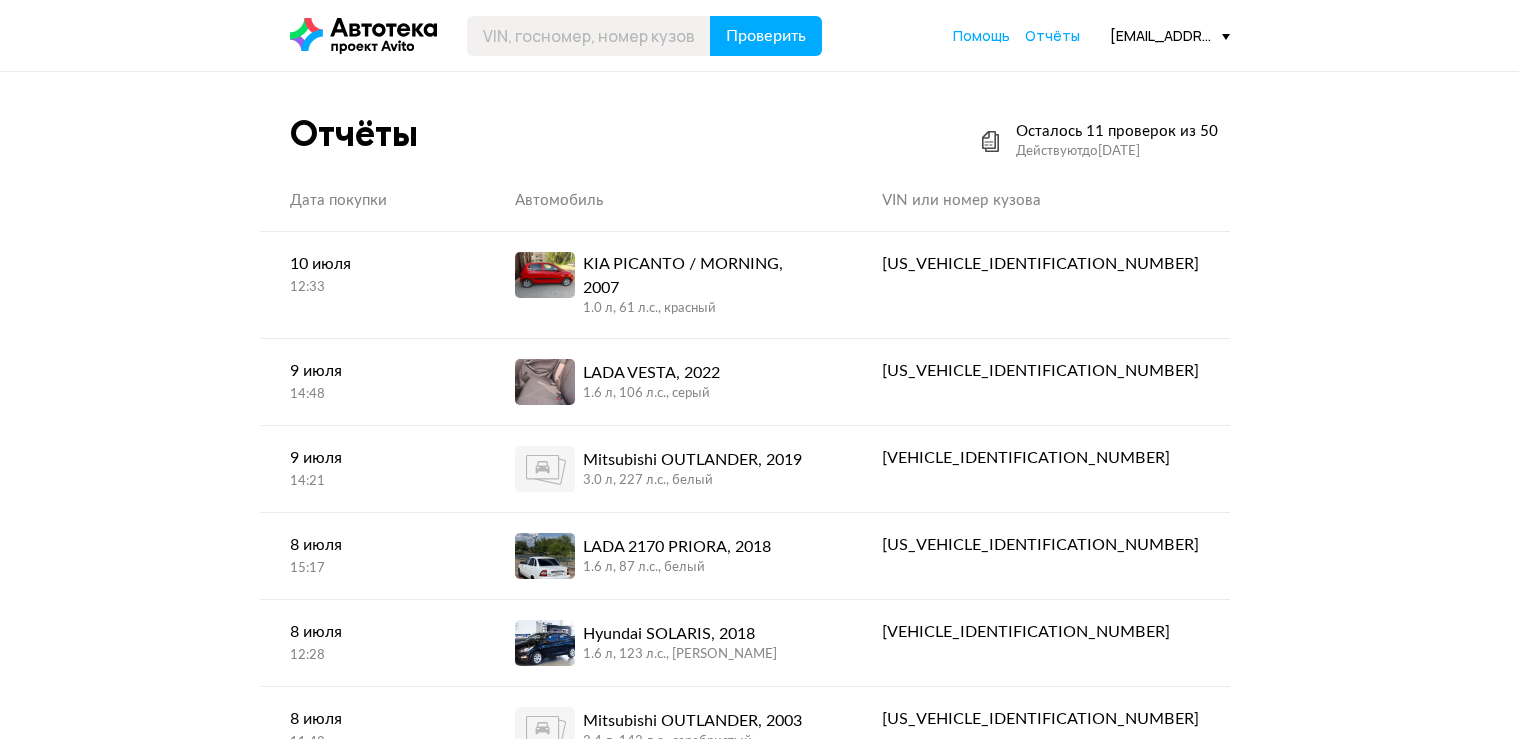 scroll, scrollTop: 0, scrollLeft: 0, axis: both 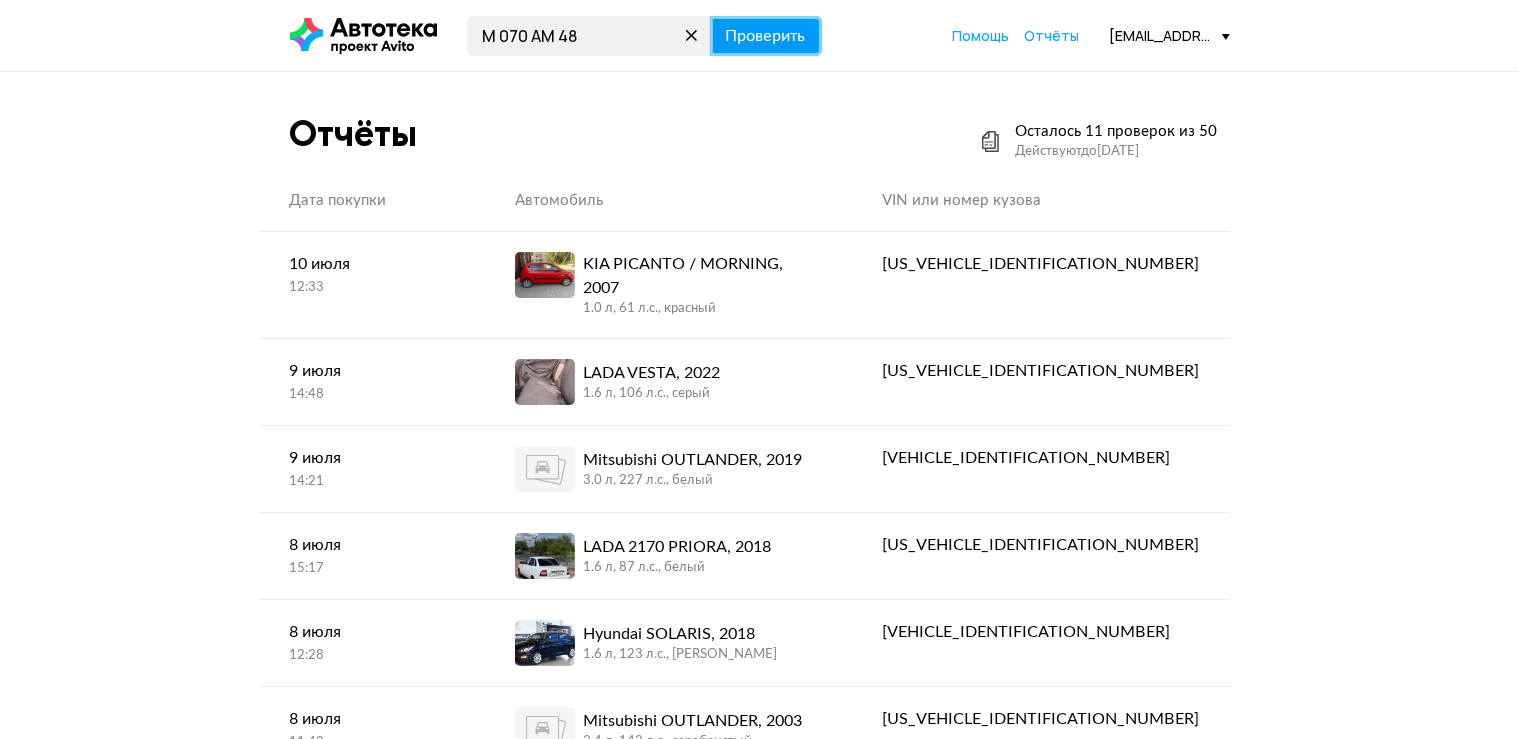 click on "Проверить" at bounding box center [766, 36] 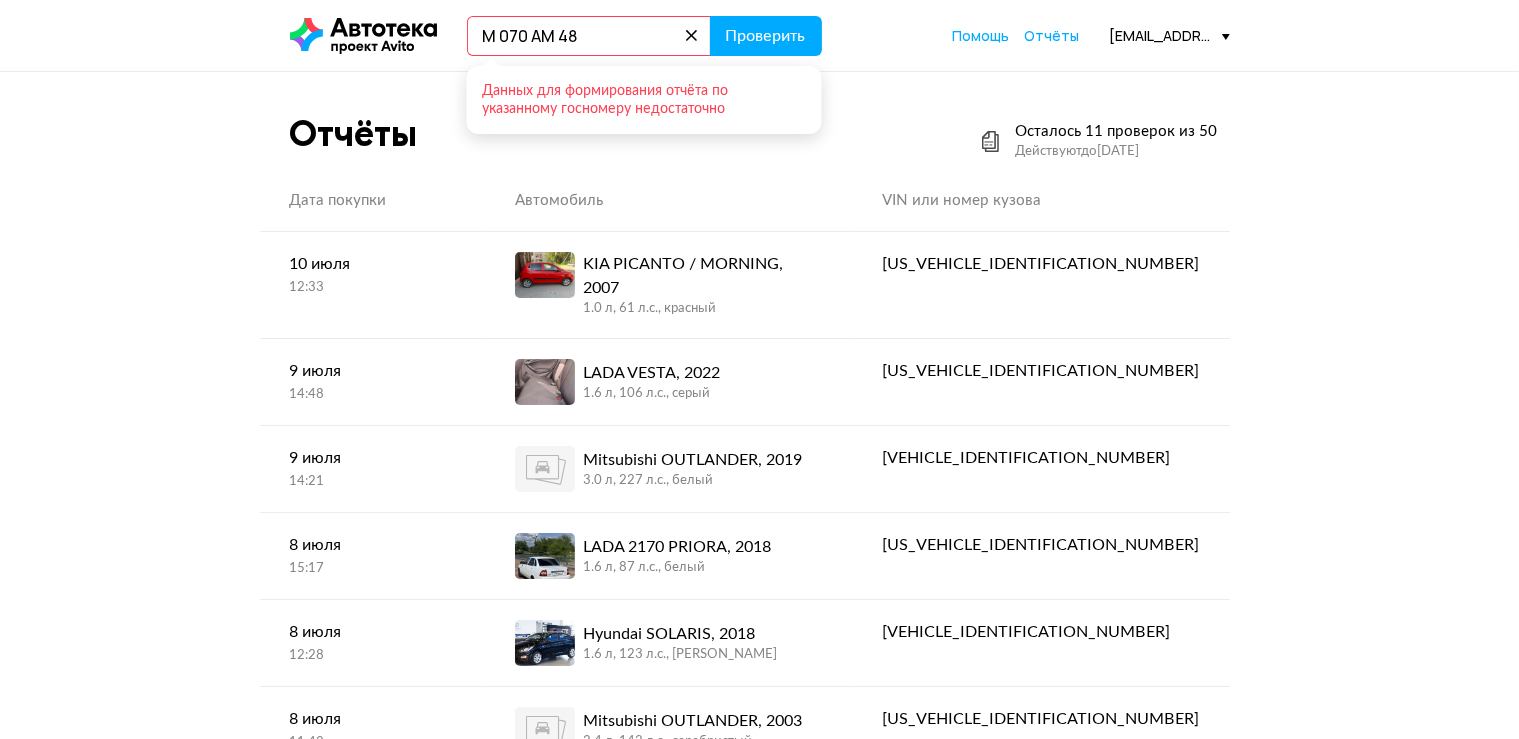 click on "М 070 АМ 48" at bounding box center [589, 36] 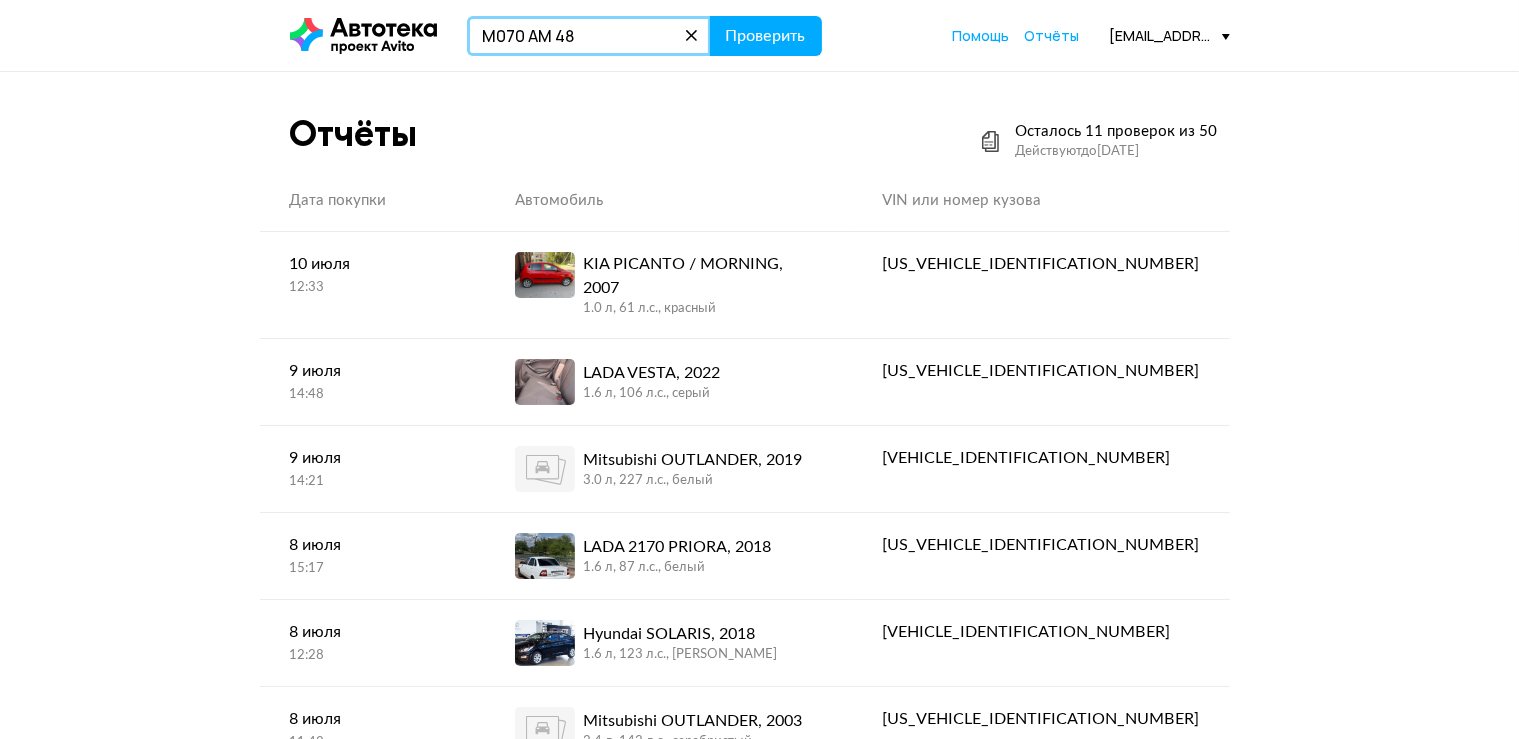 click on "М070 АМ 48" at bounding box center [589, 36] 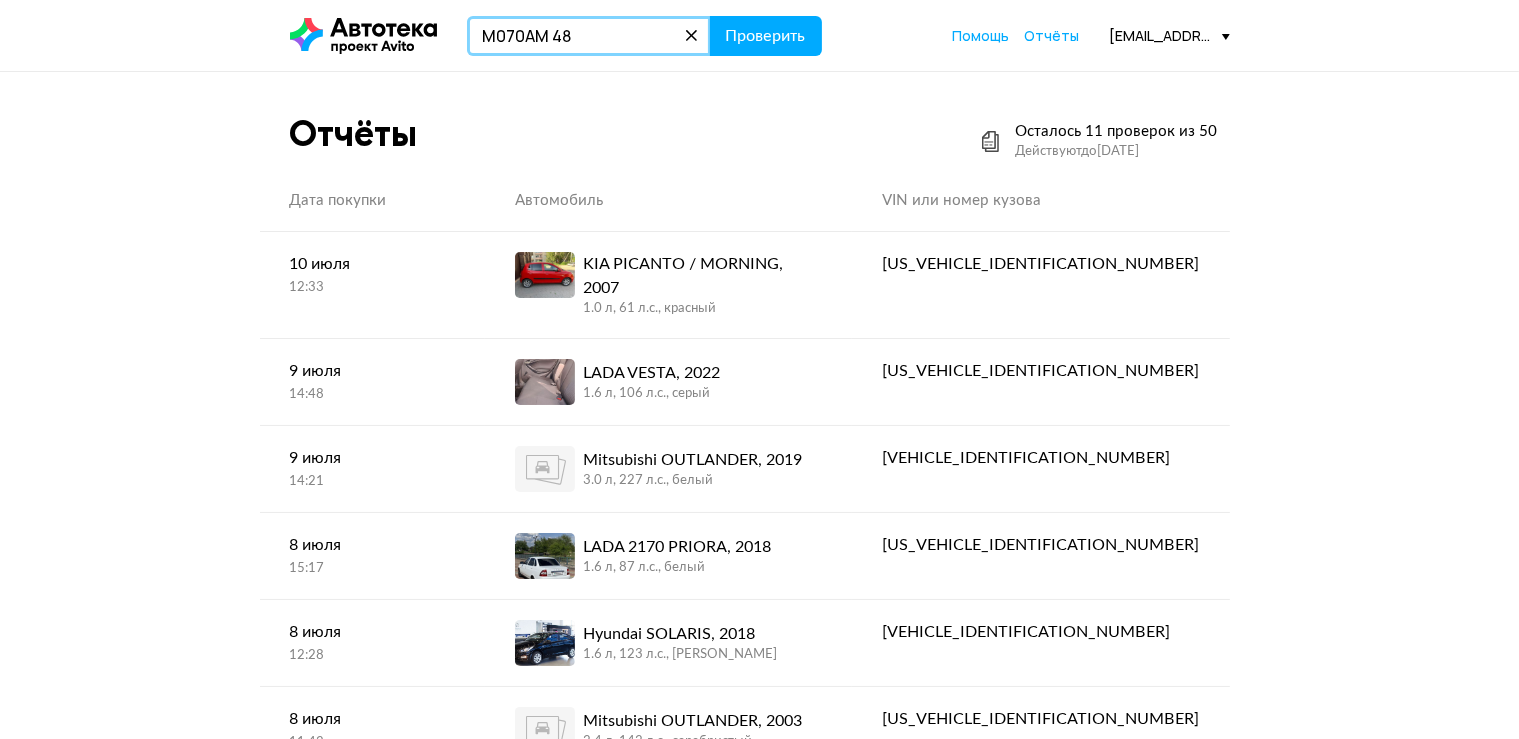 click on "М070АМ 48" at bounding box center (589, 36) 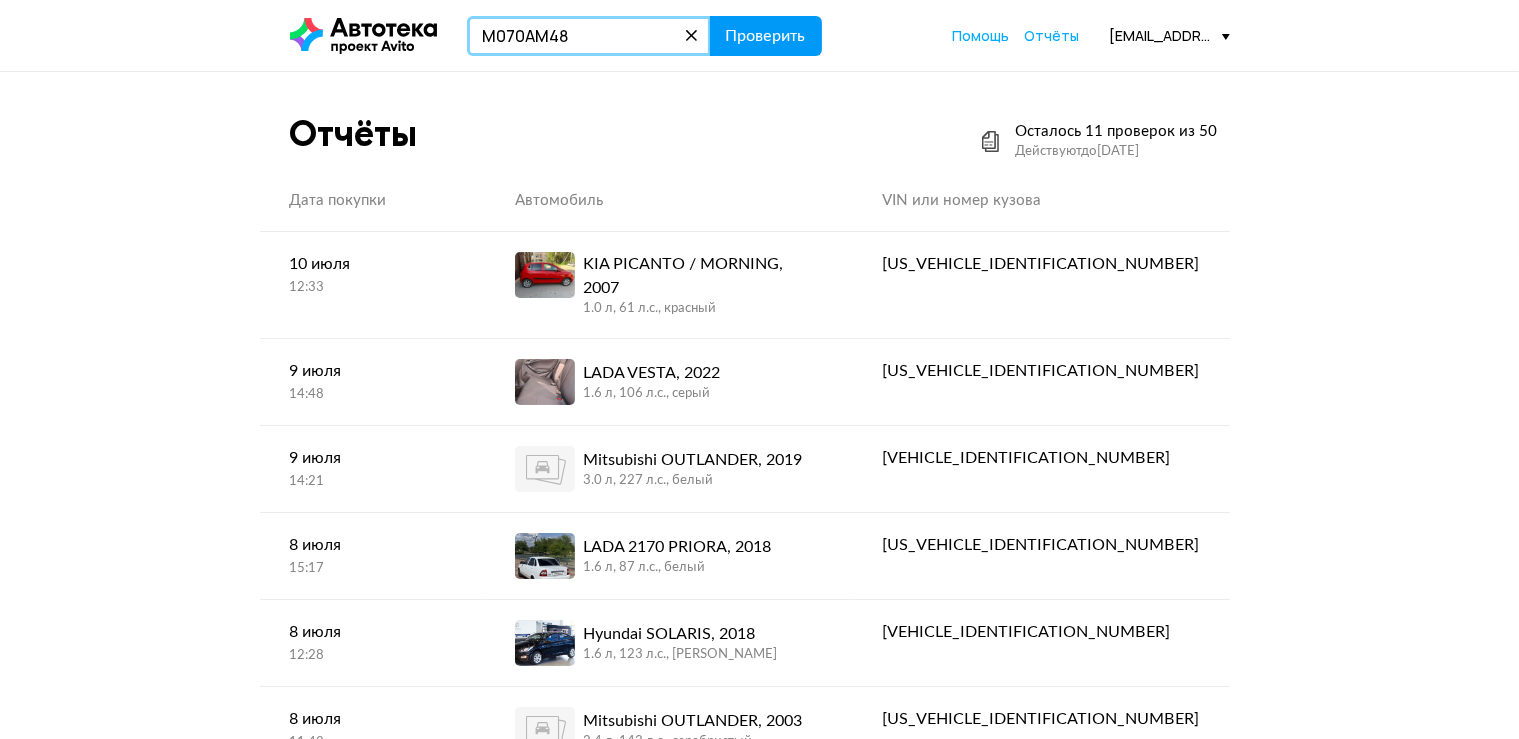 type on "М070АМ48" 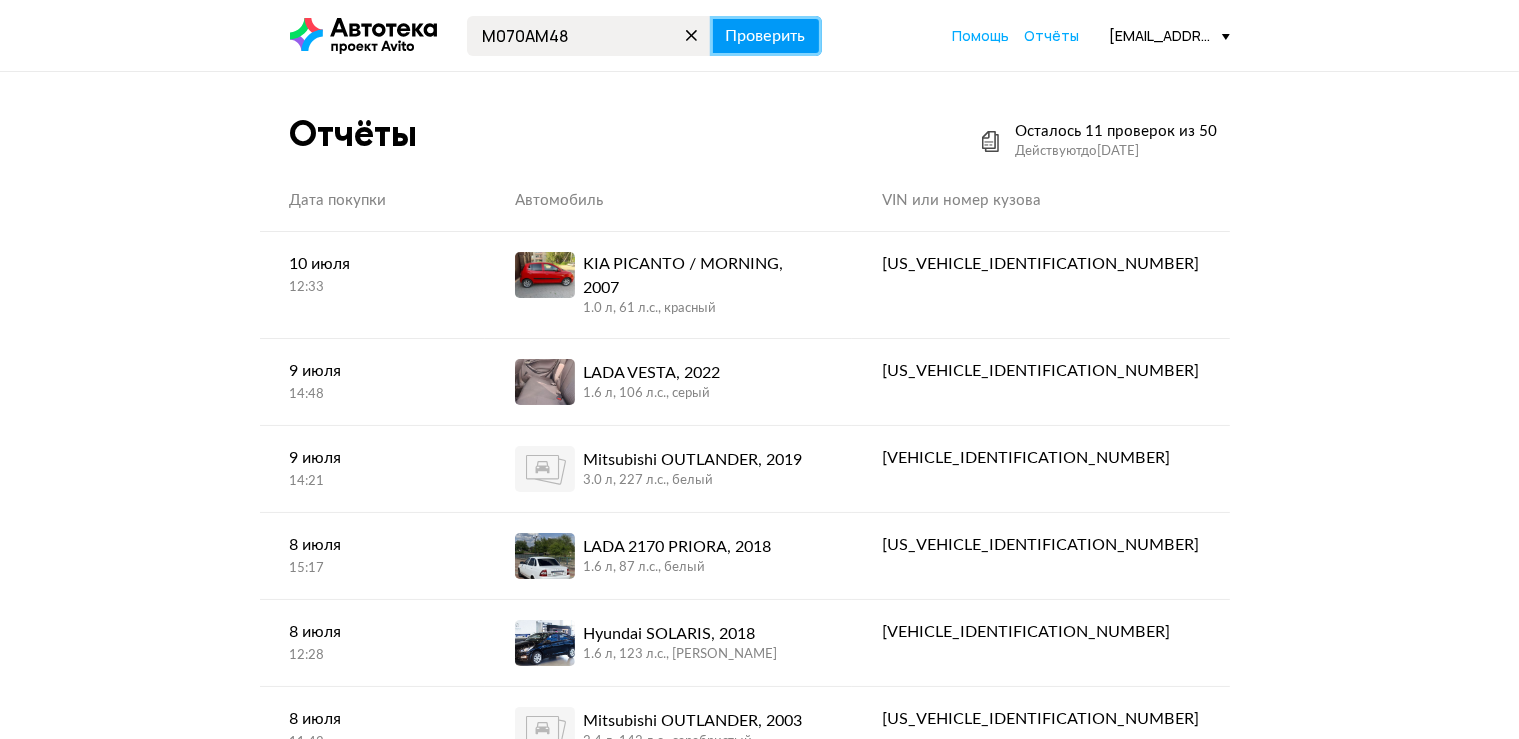 click on "Проверить" at bounding box center [766, 36] 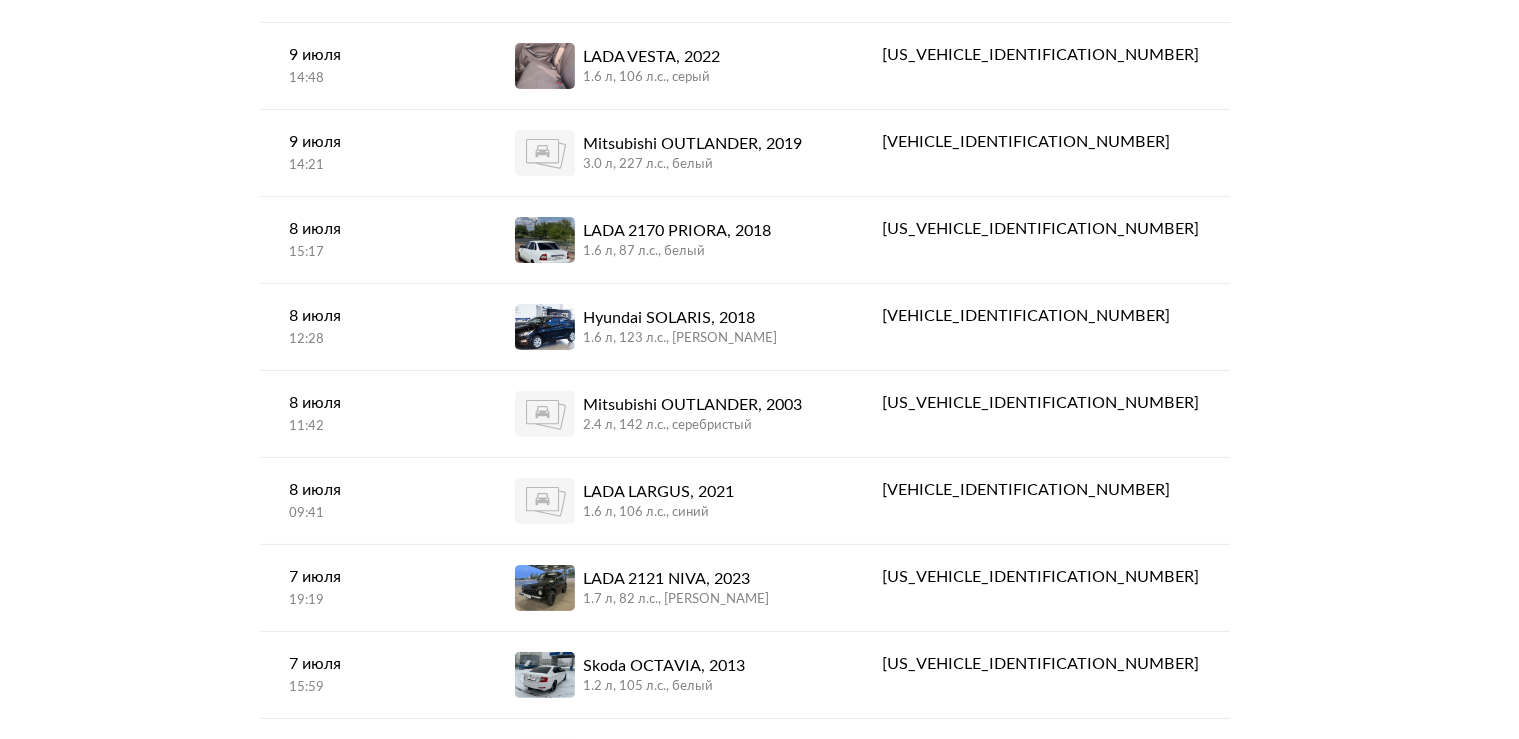 scroll, scrollTop: 0, scrollLeft: 0, axis: both 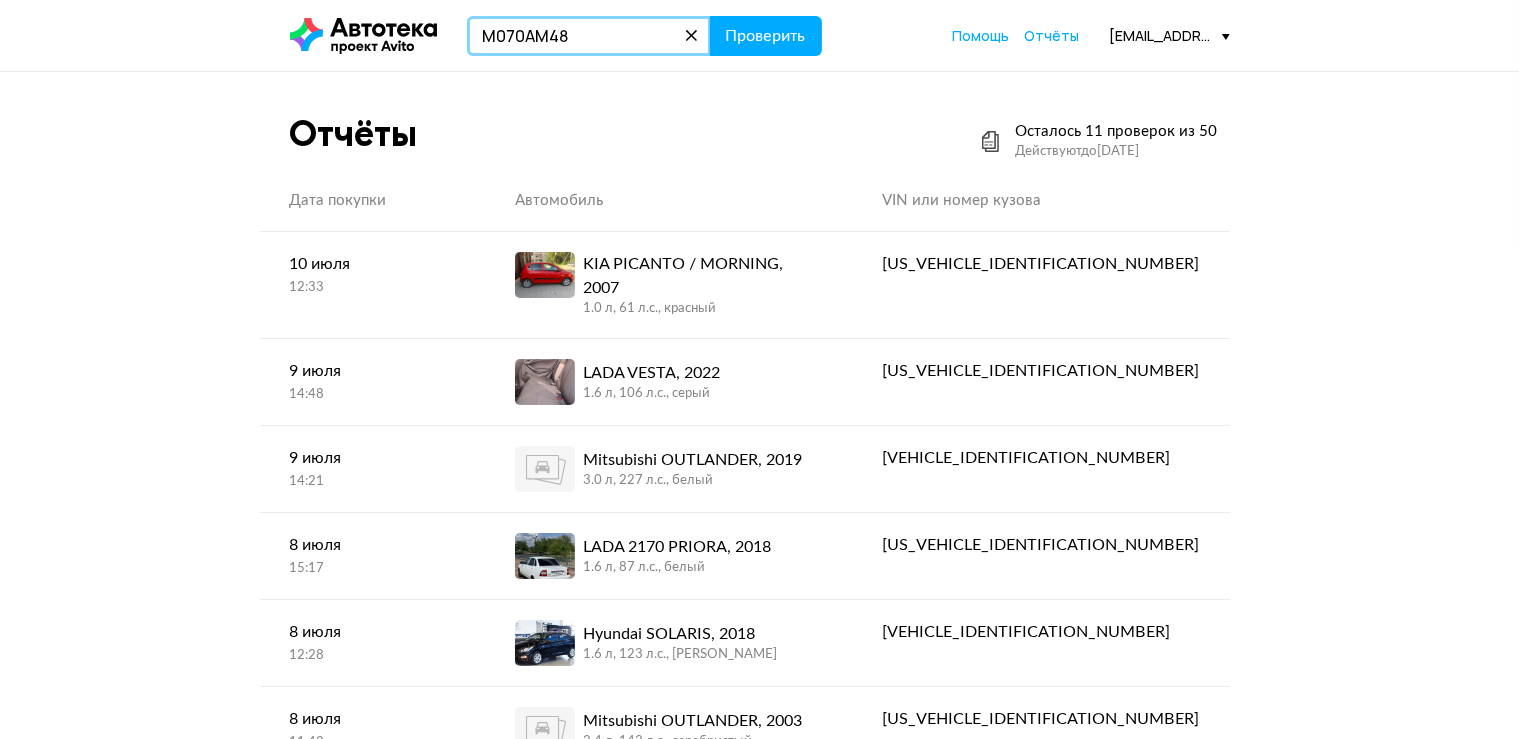 drag, startPoint x: 590, startPoint y: 34, endPoint x: 448, endPoint y: 35, distance: 142.00352 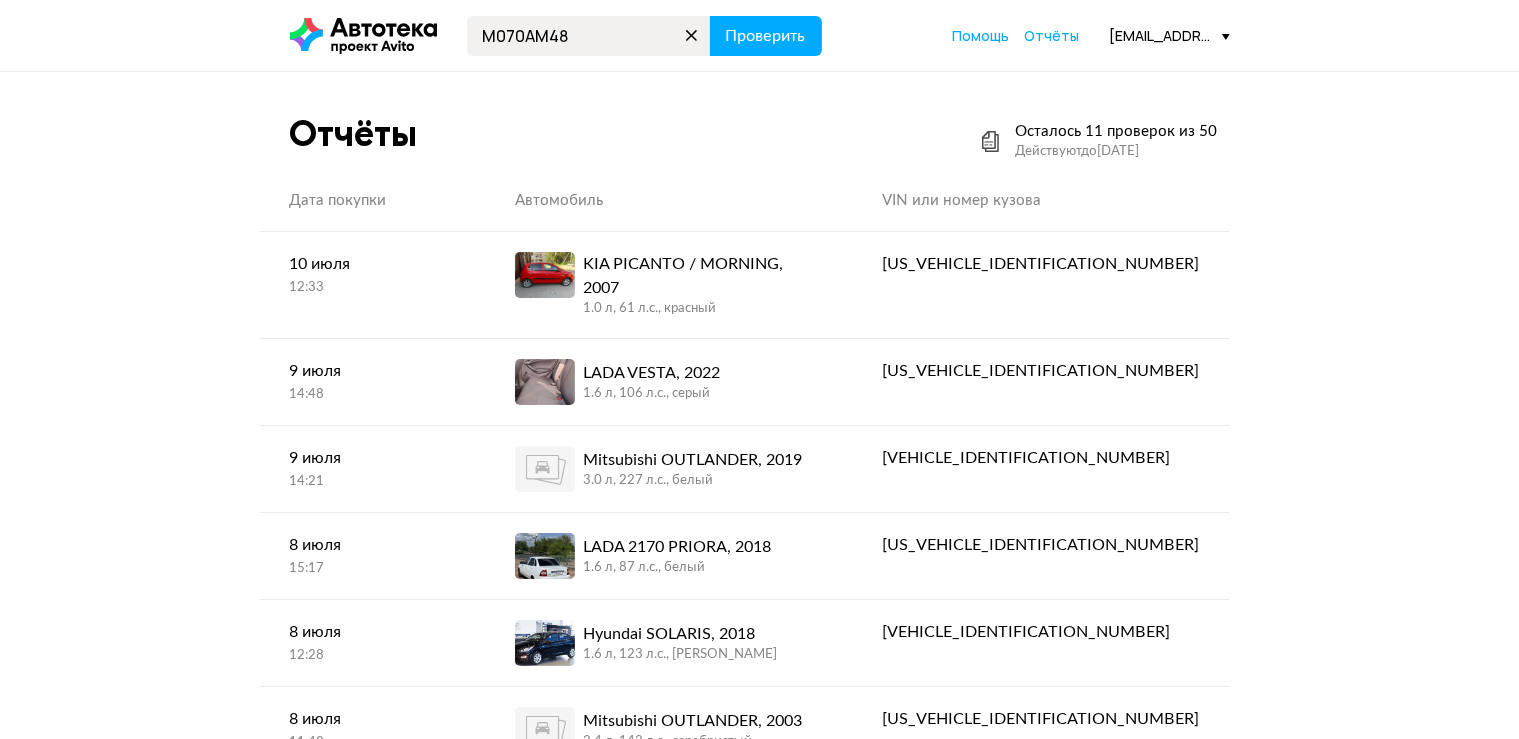 click at bounding box center [363, 36] 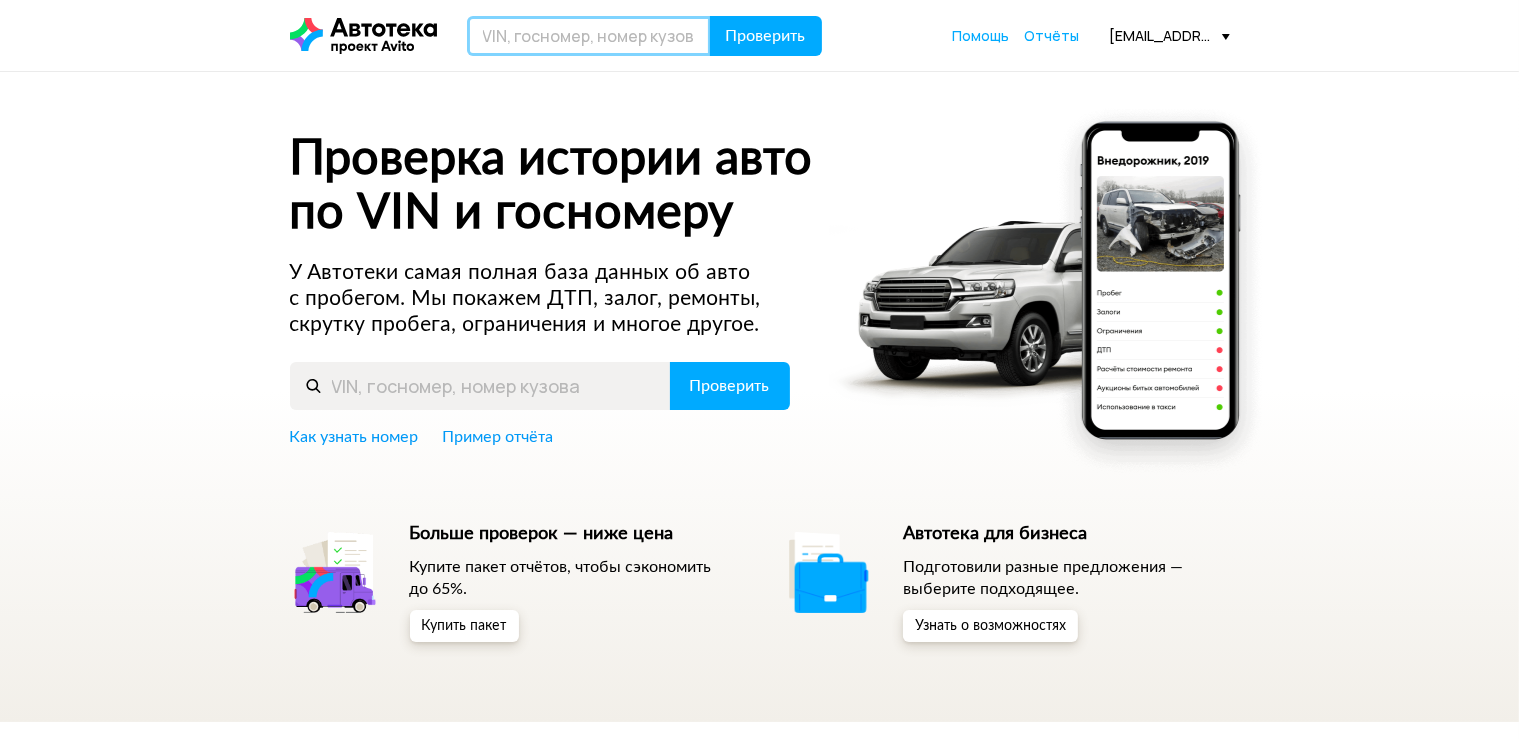 paste on "М070АМ48" 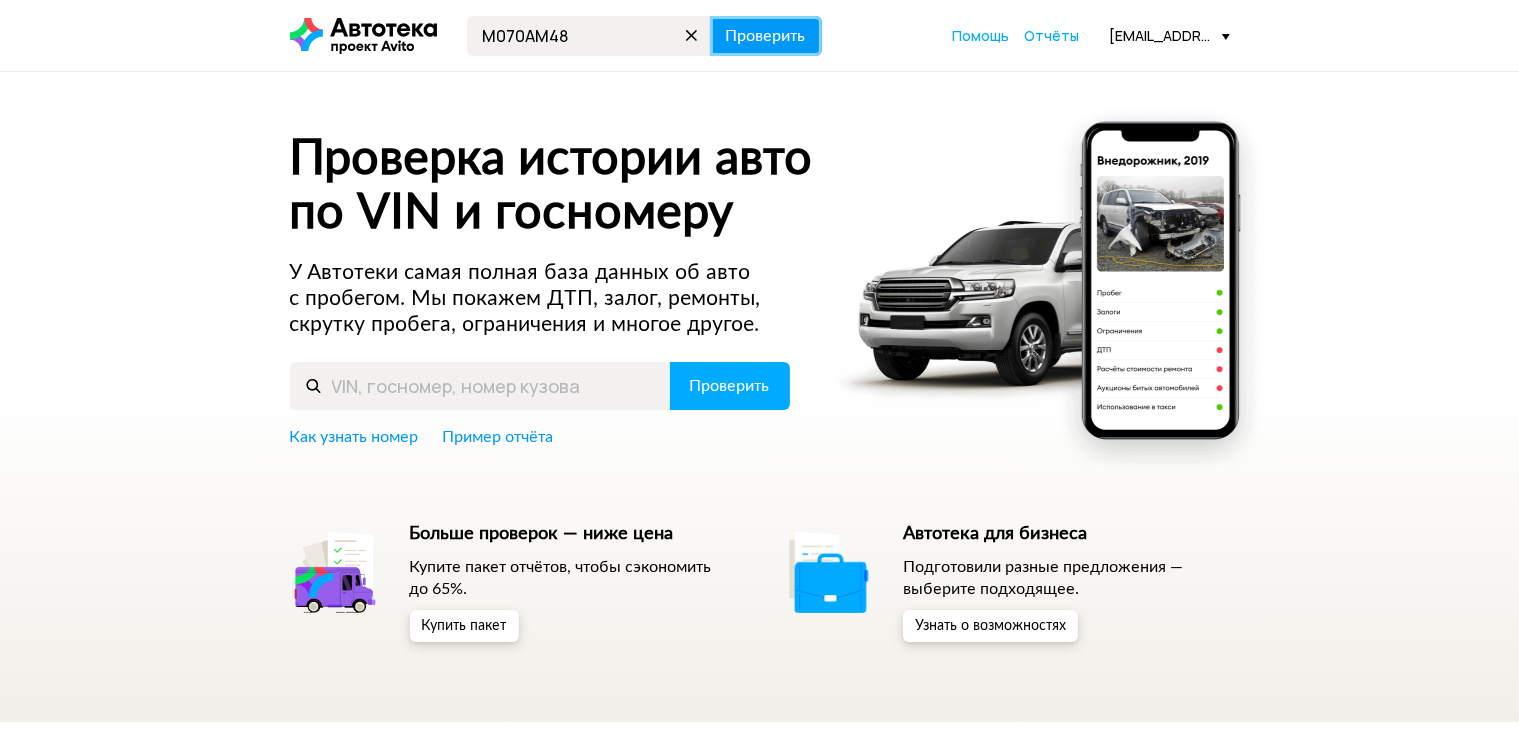 click on "Проверить" at bounding box center [766, 36] 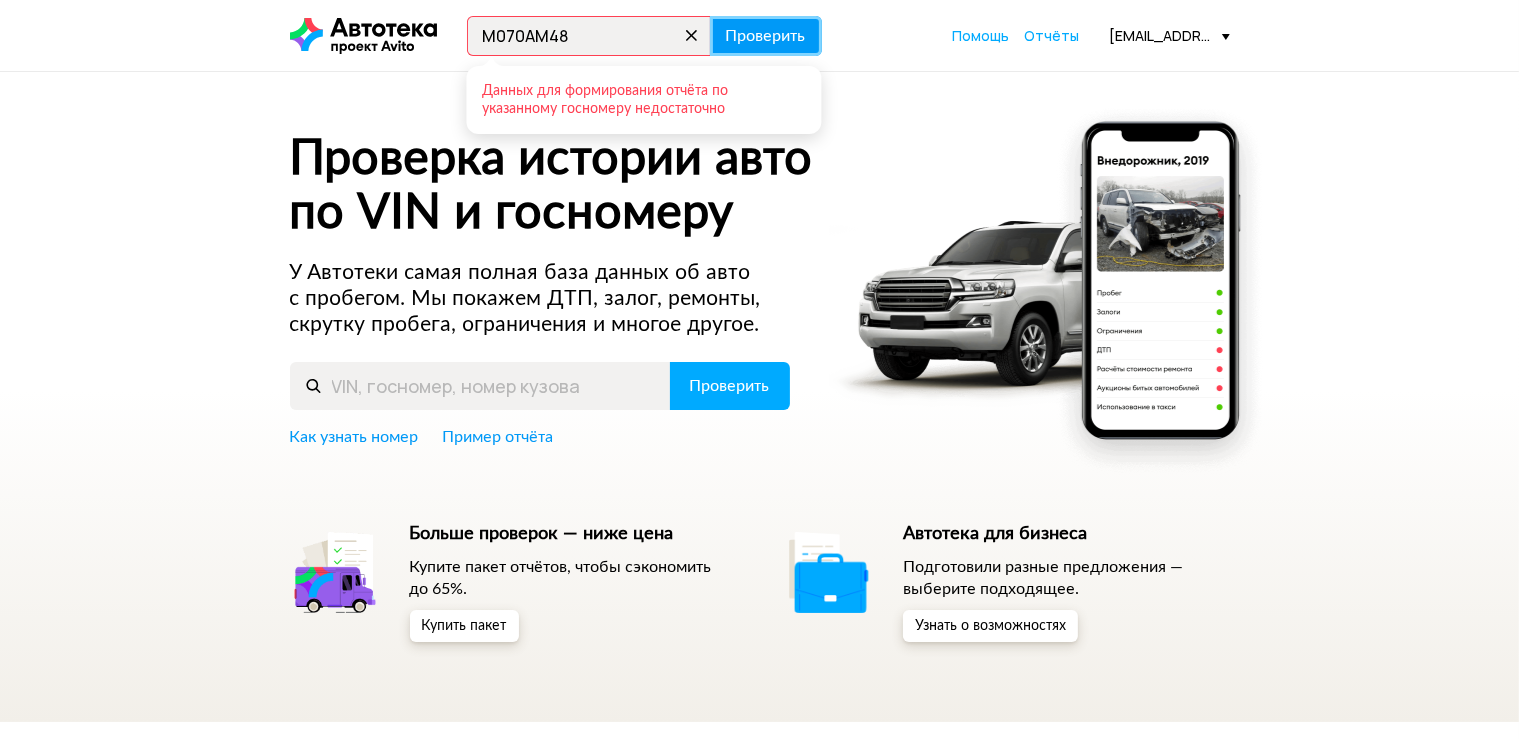 click on "Проверить" at bounding box center [766, 36] 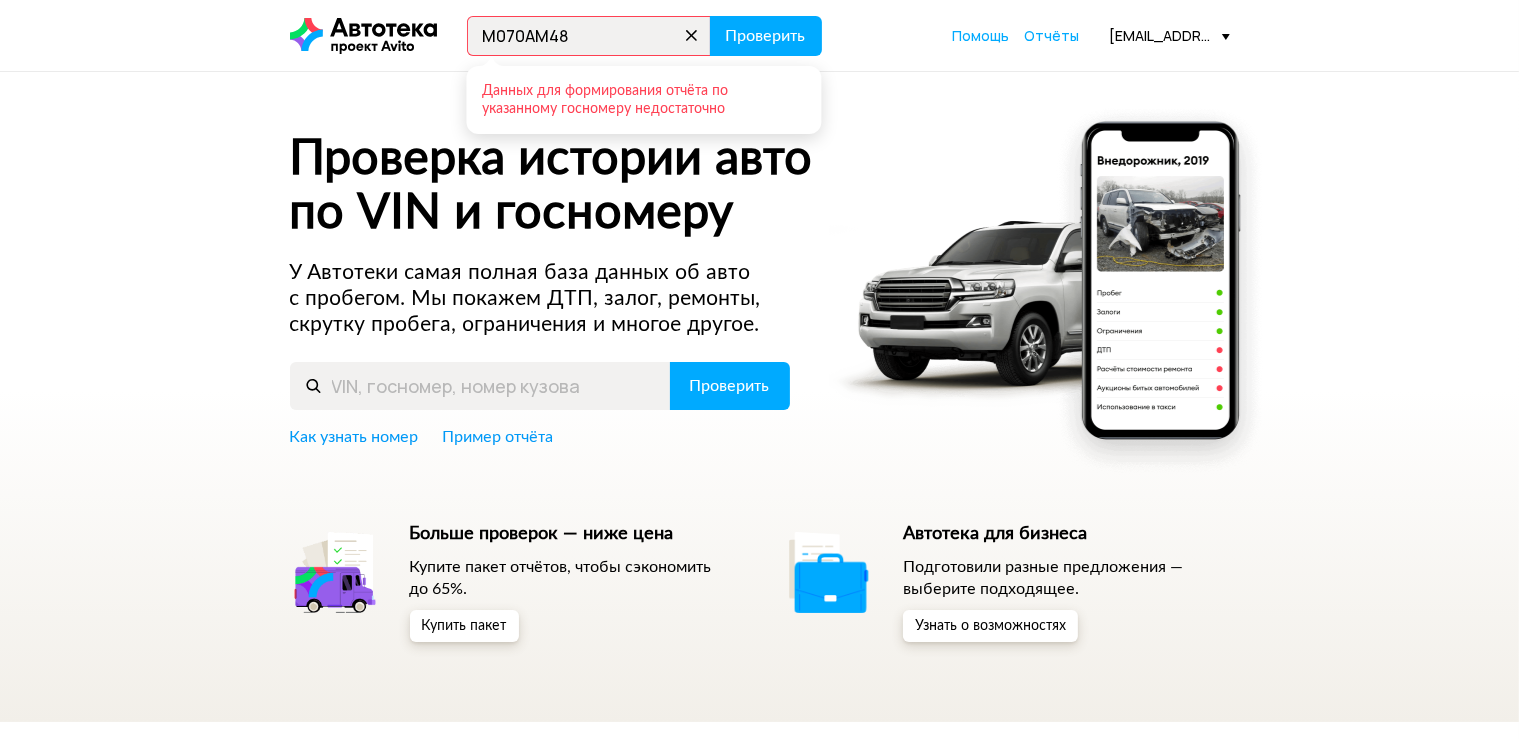 click at bounding box center [363, 36] 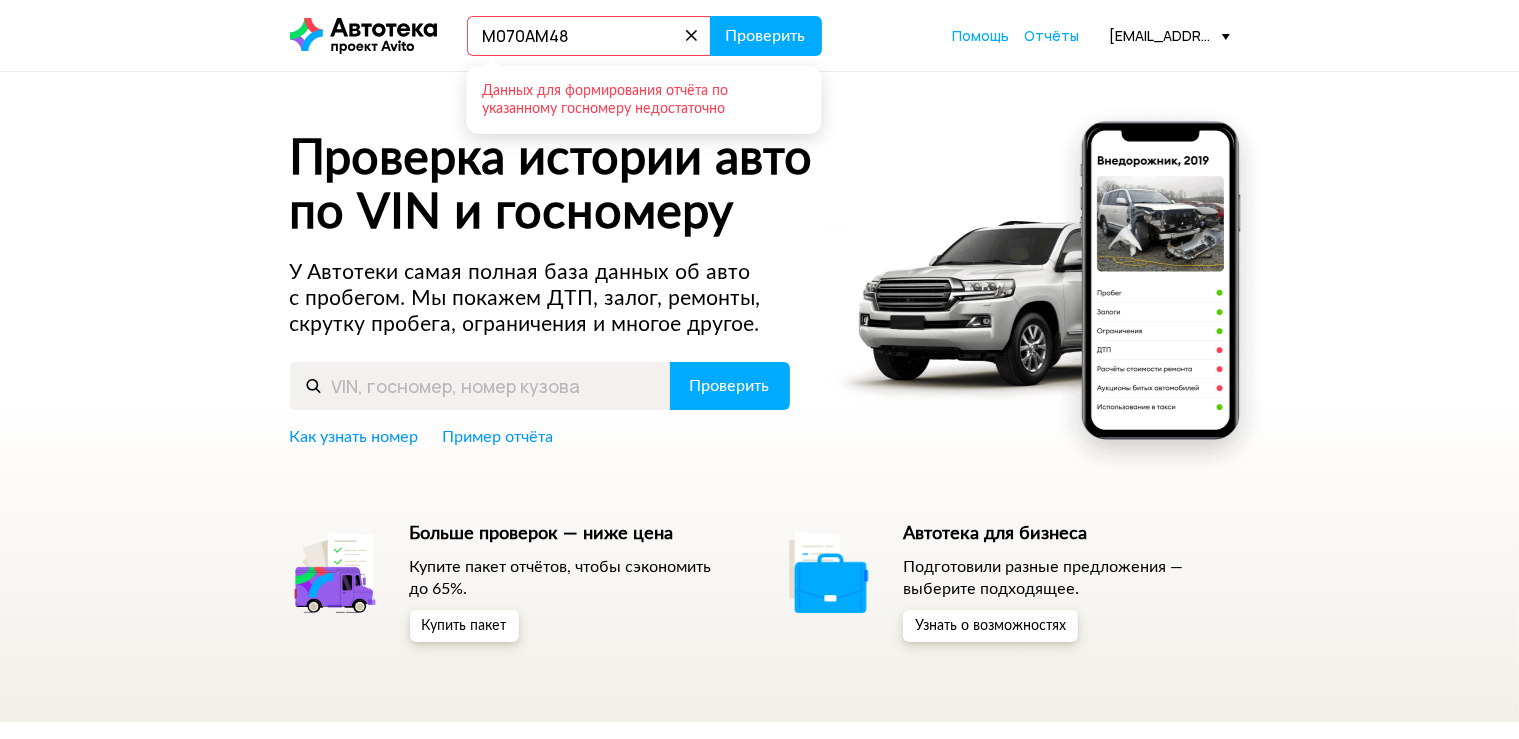 click on "М070АМ48" at bounding box center (589, 36) 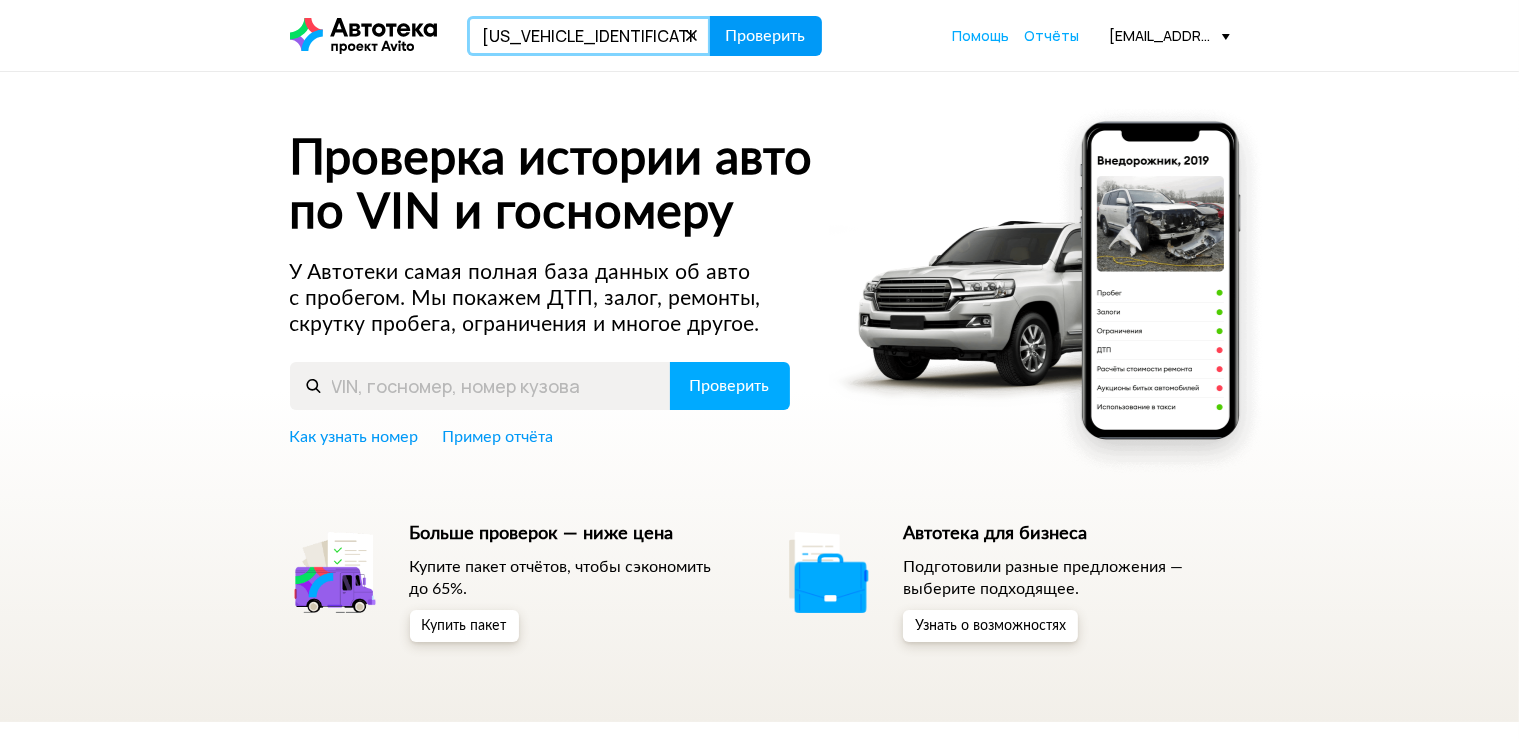 type on "LVTDD24B5ND356116" 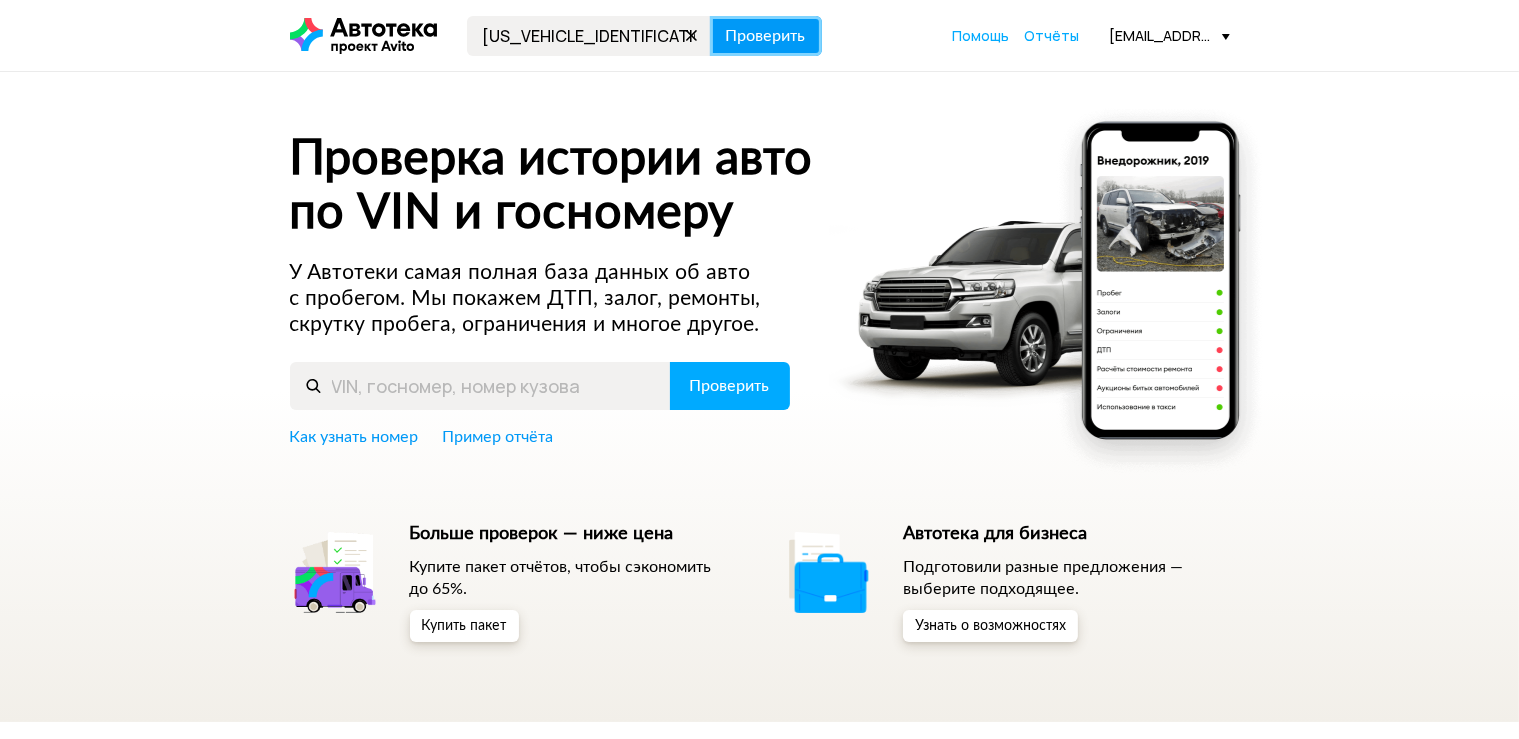 click on "Проверить" at bounding box center (766, 36) 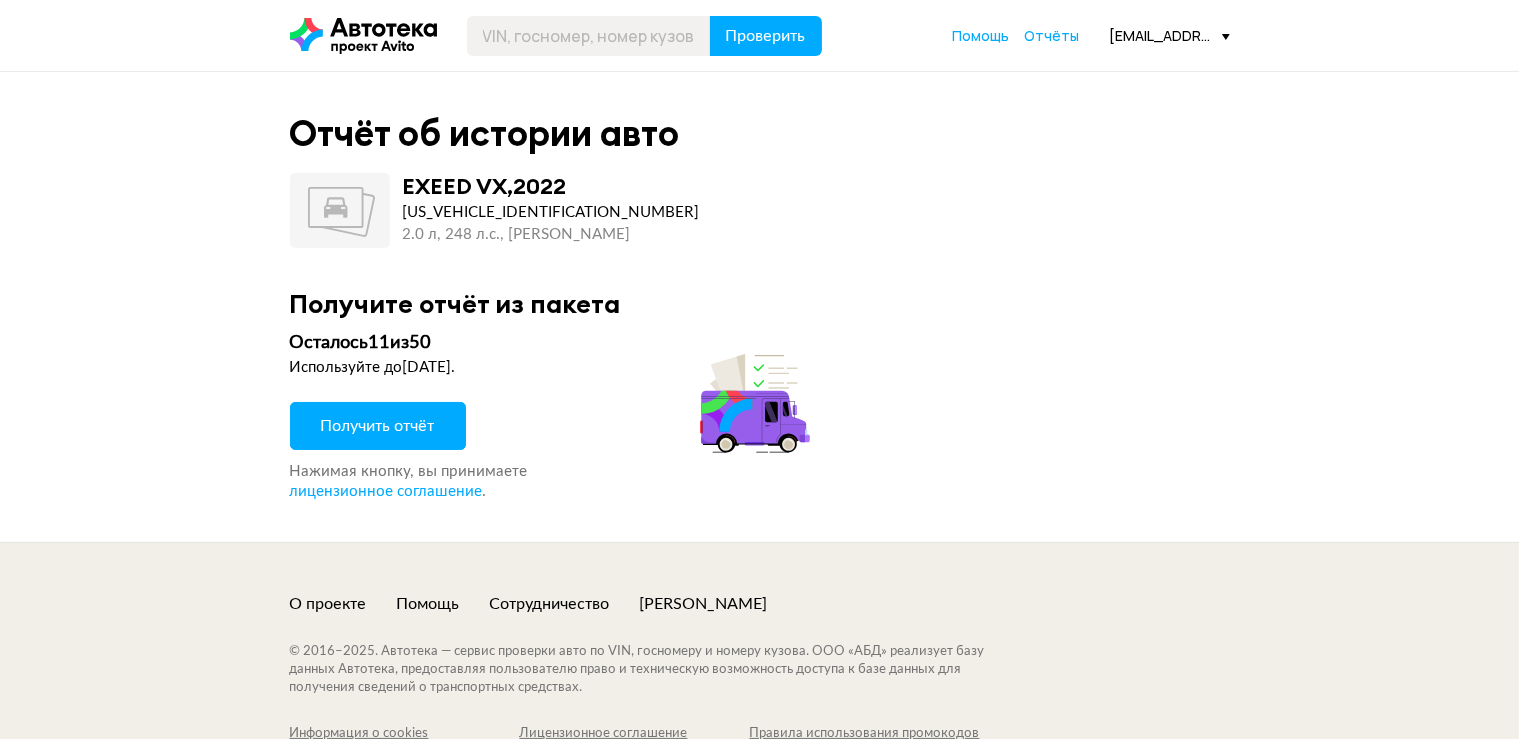 click on "Получить отчёт" at bounding box center (378, 426) 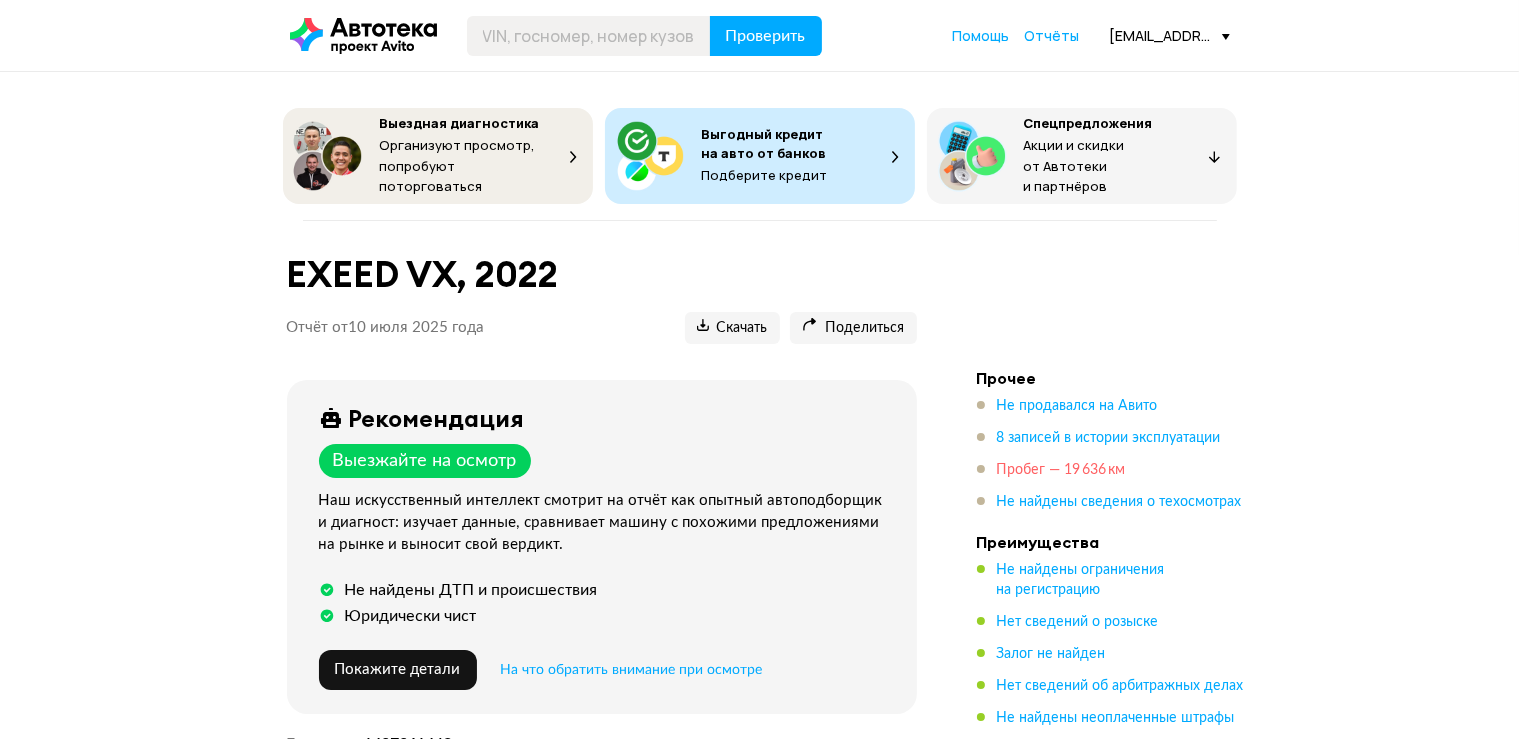 click on "Пробег —  19 636 км" at bounding box center (1061, 470) 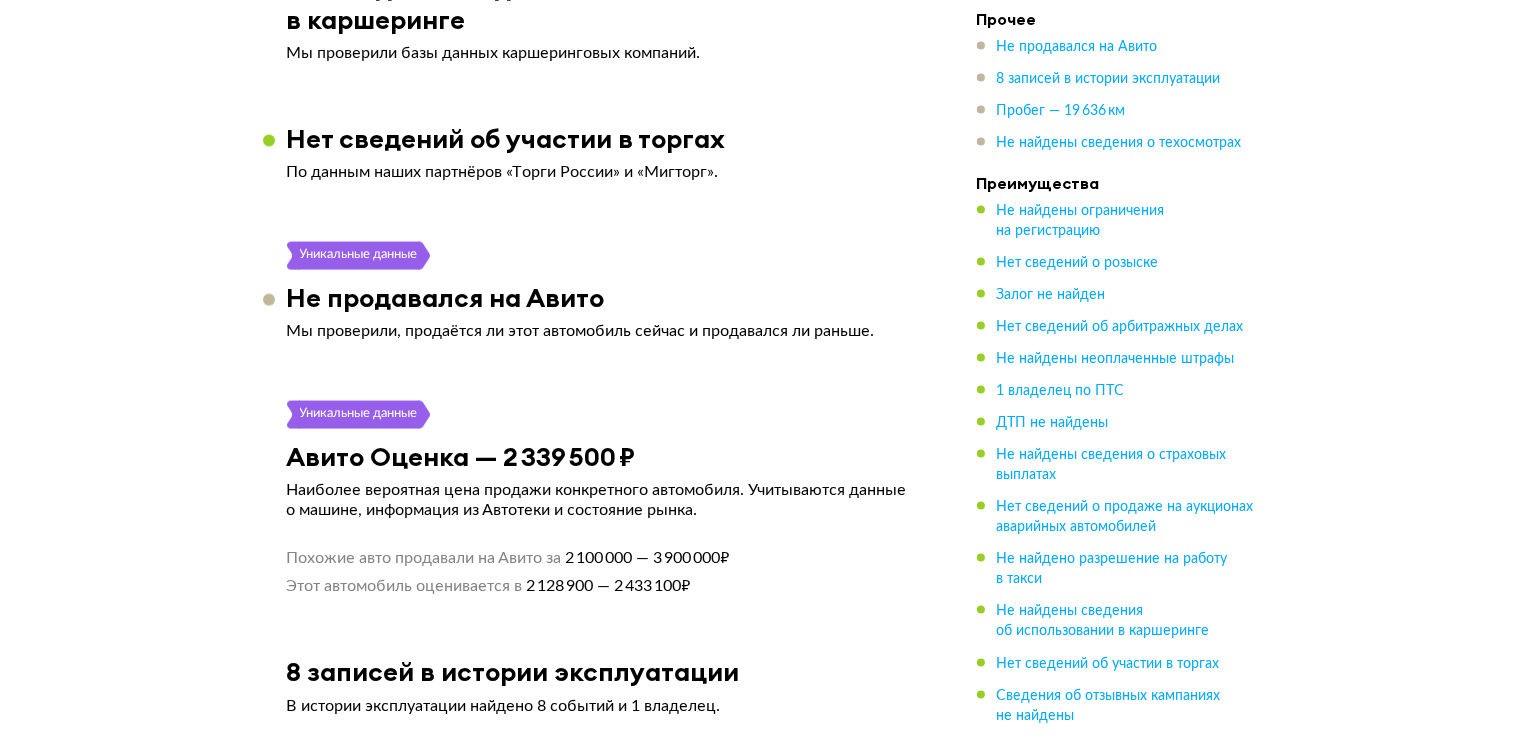 scroll, scrollTop: 3011, scrollLeft: 0, axis: vertical 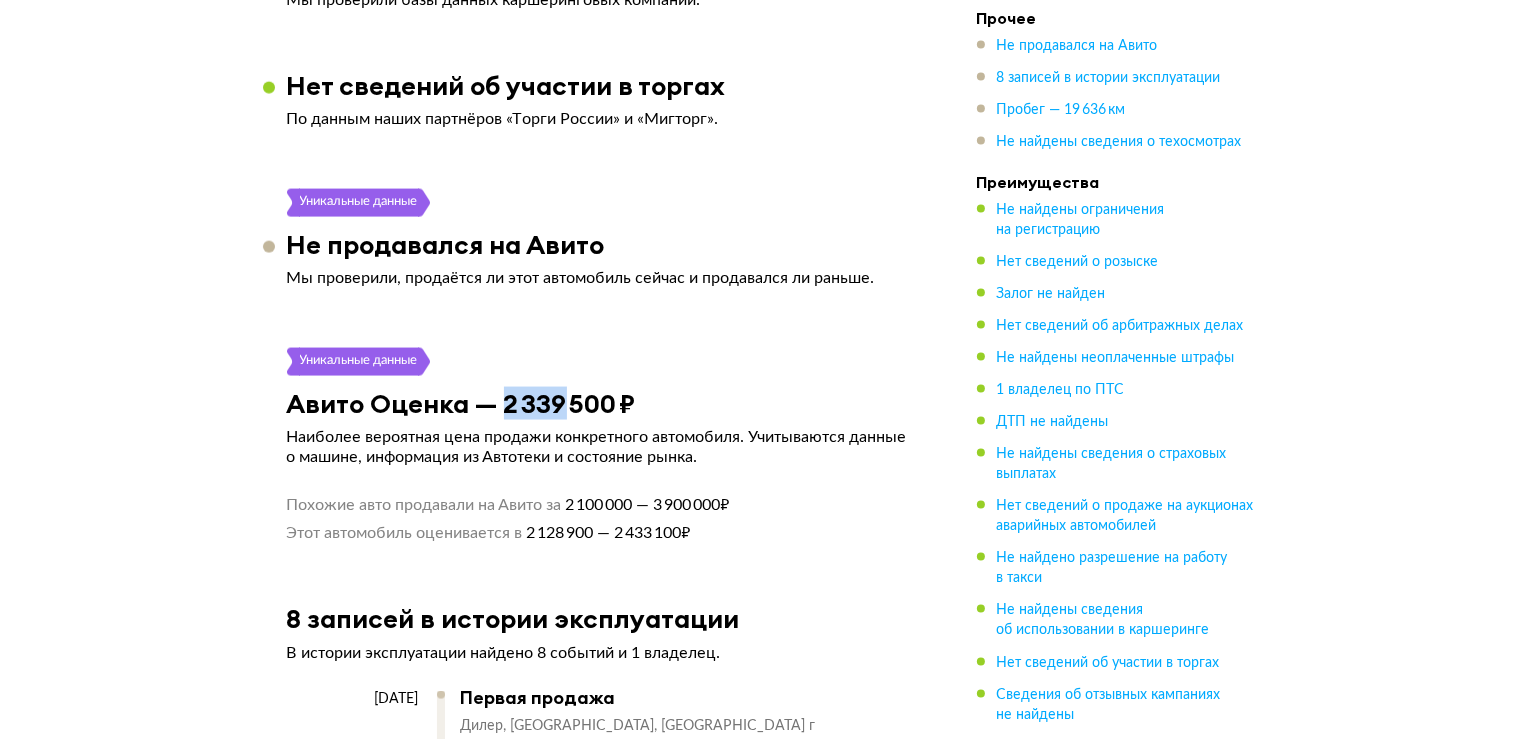drag, startPoint x: 507, startPoint y: 385, endPoint x: 562, endPoint y: 396, distance: 56.089214 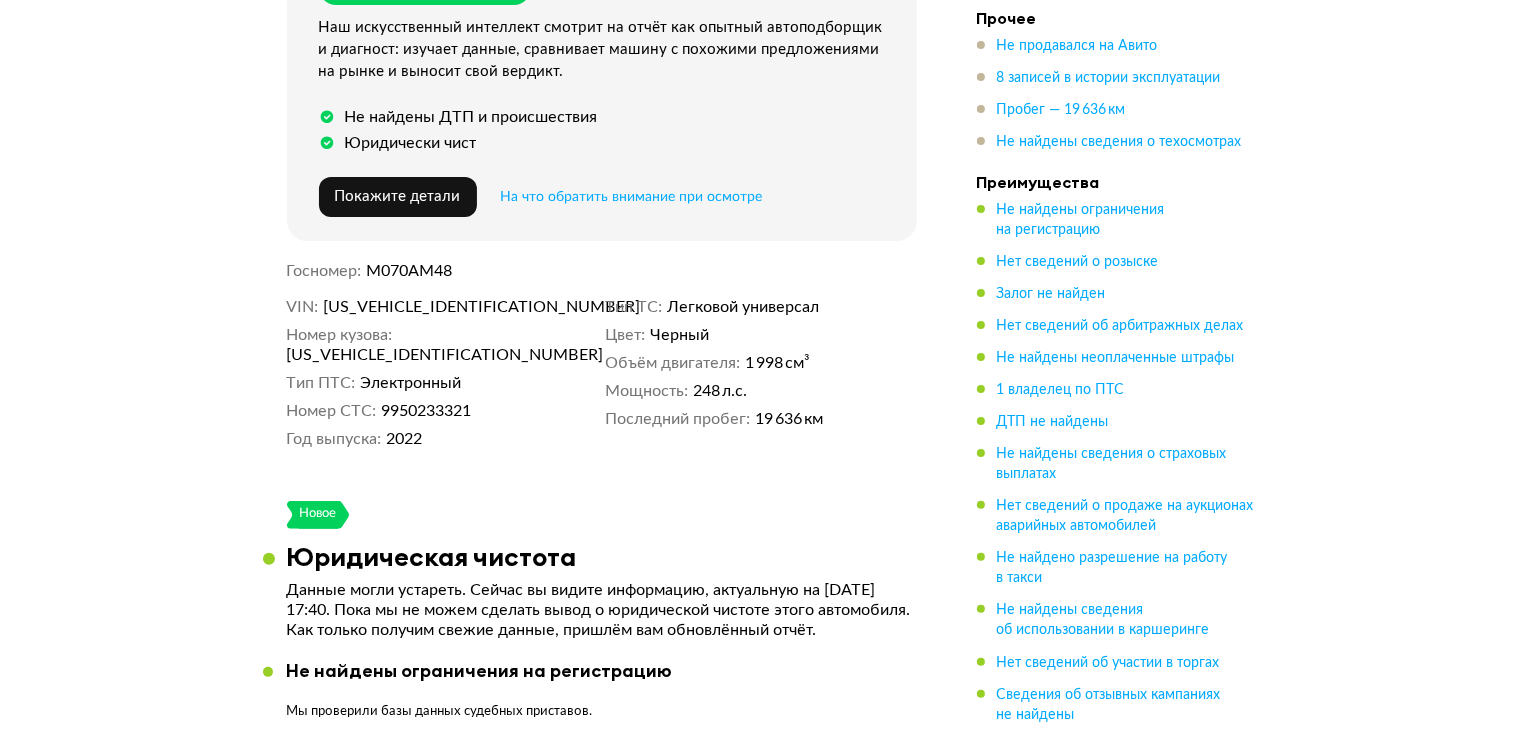 scroll, scrollTop: 476, scrollLeft: 0, axis: vertical 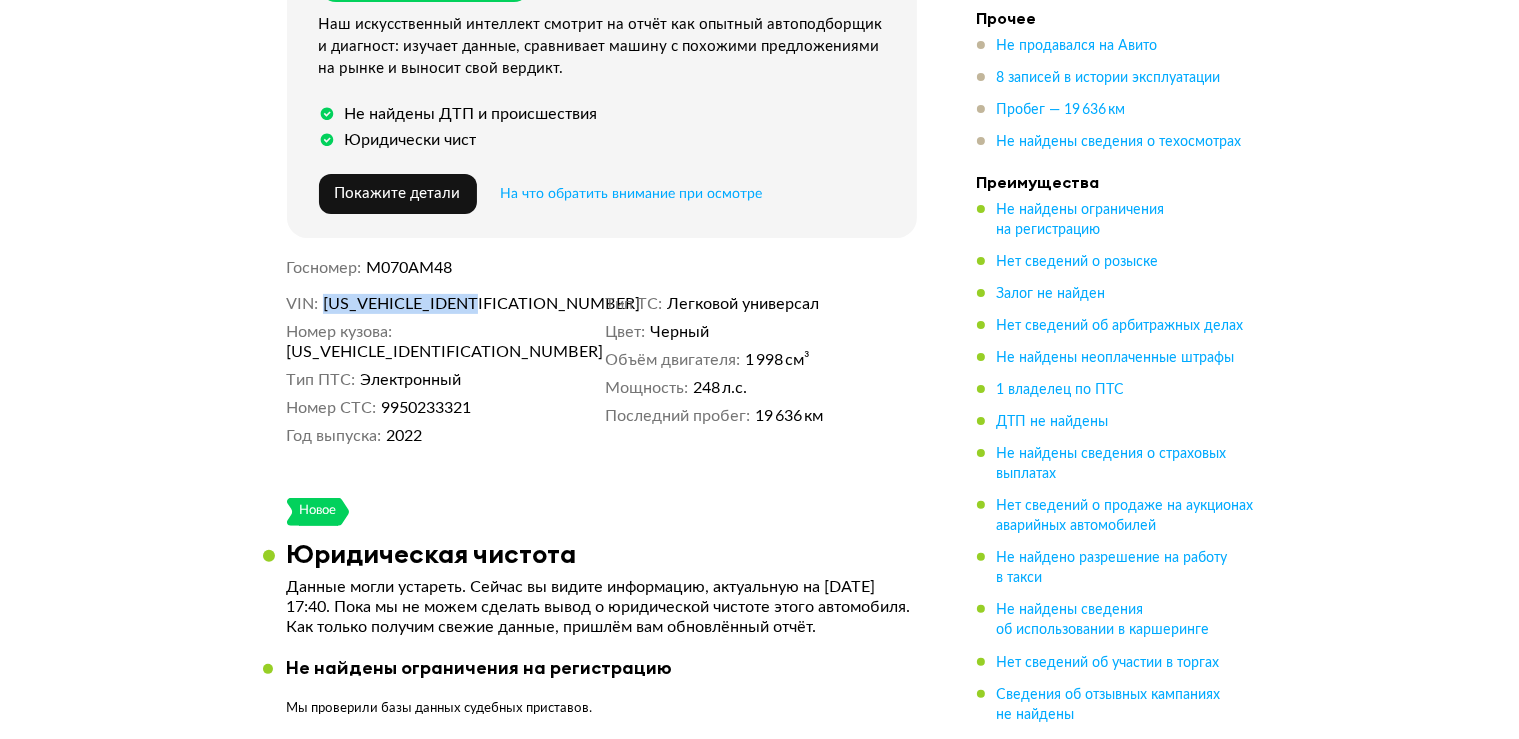 drag, startPoint x: 323, startPoint y: 298, endPoint x: 498, endPoint y: 294, distance: 175.04572 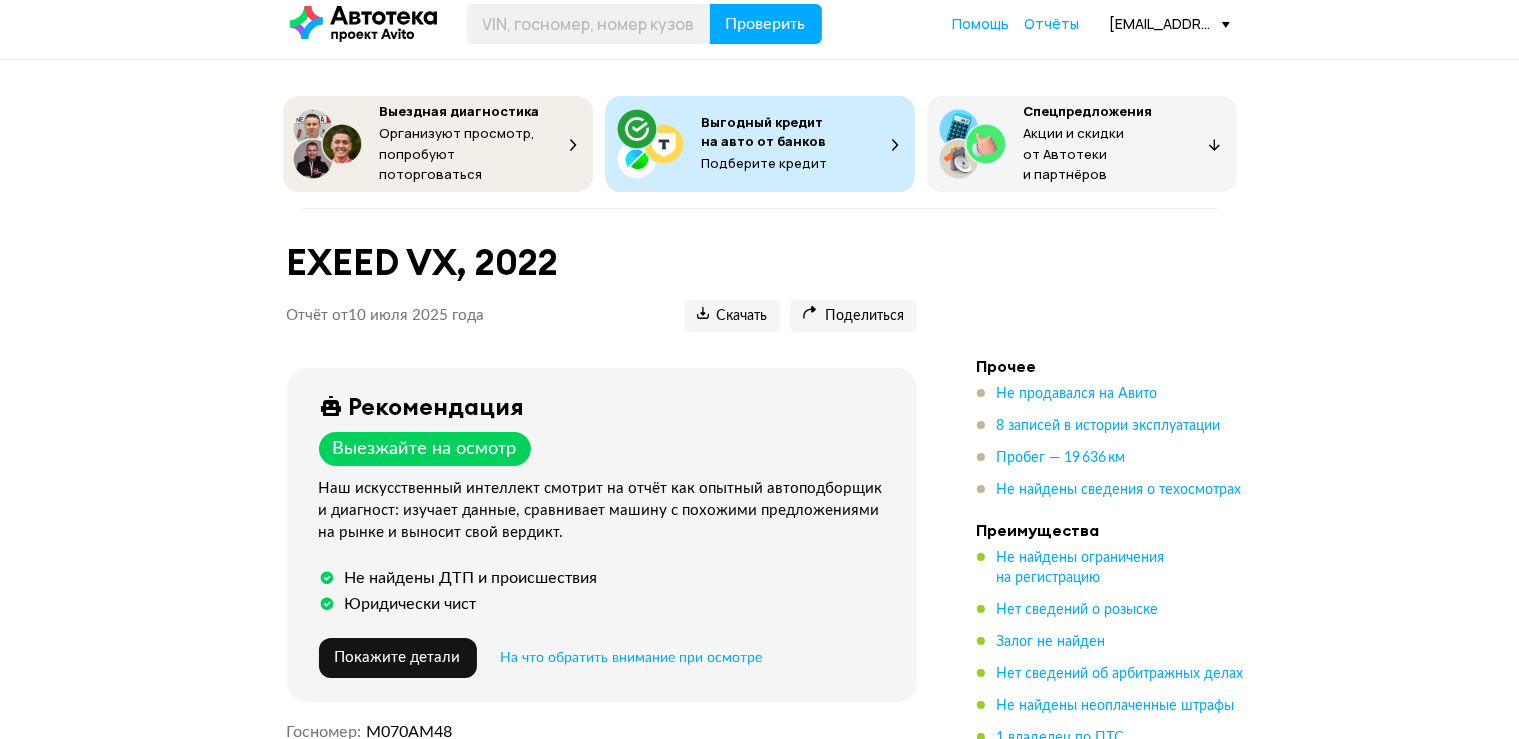 scroll, scrollTop: 0, scrollLeft: 0, axis: both 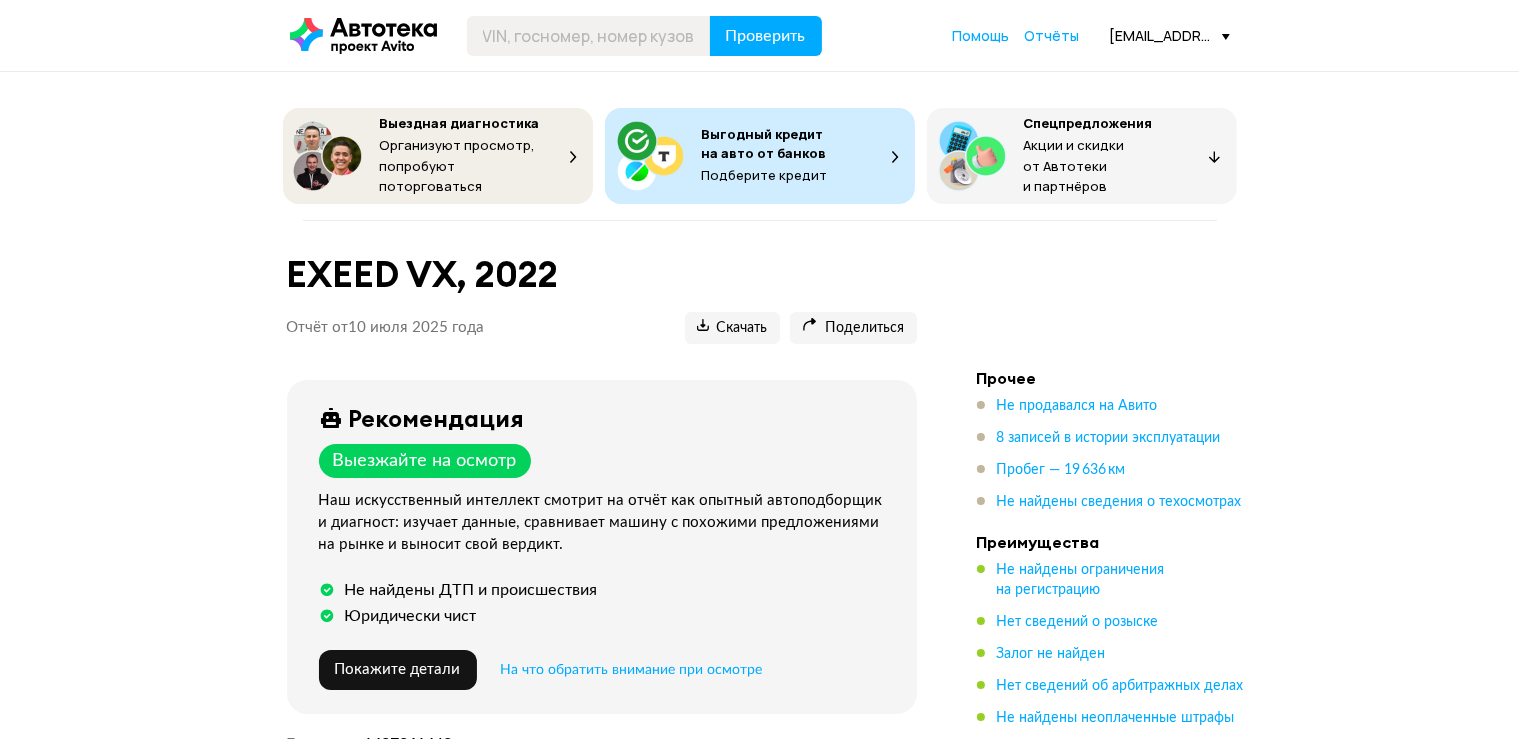 click on "Выездная диагностика Организуют просмотр, попробуют поторговаться Выгодный кредит на авто от банков Подберите кредит Спецпредложения Акции и скидки от Автотеки и партнёров Спецпредложения EXEED VX, 2022 Отчёт от  10 июля 2025 года Ccылка на отчёт скопирована Скачать Поделиться Ccылка на отчёт скопирована Рекомендация Выезжайте на осмотр Наш искусственный интеллект смотрит на отчёт как опытный автоподборщик и диагност: изучает данные, сравнивает машину с похожими предложениями на рынке и выносит свой вердикт. Не найдены ДТП и происшествия Узнайте как . . :" at bounding box center (759, 3594) 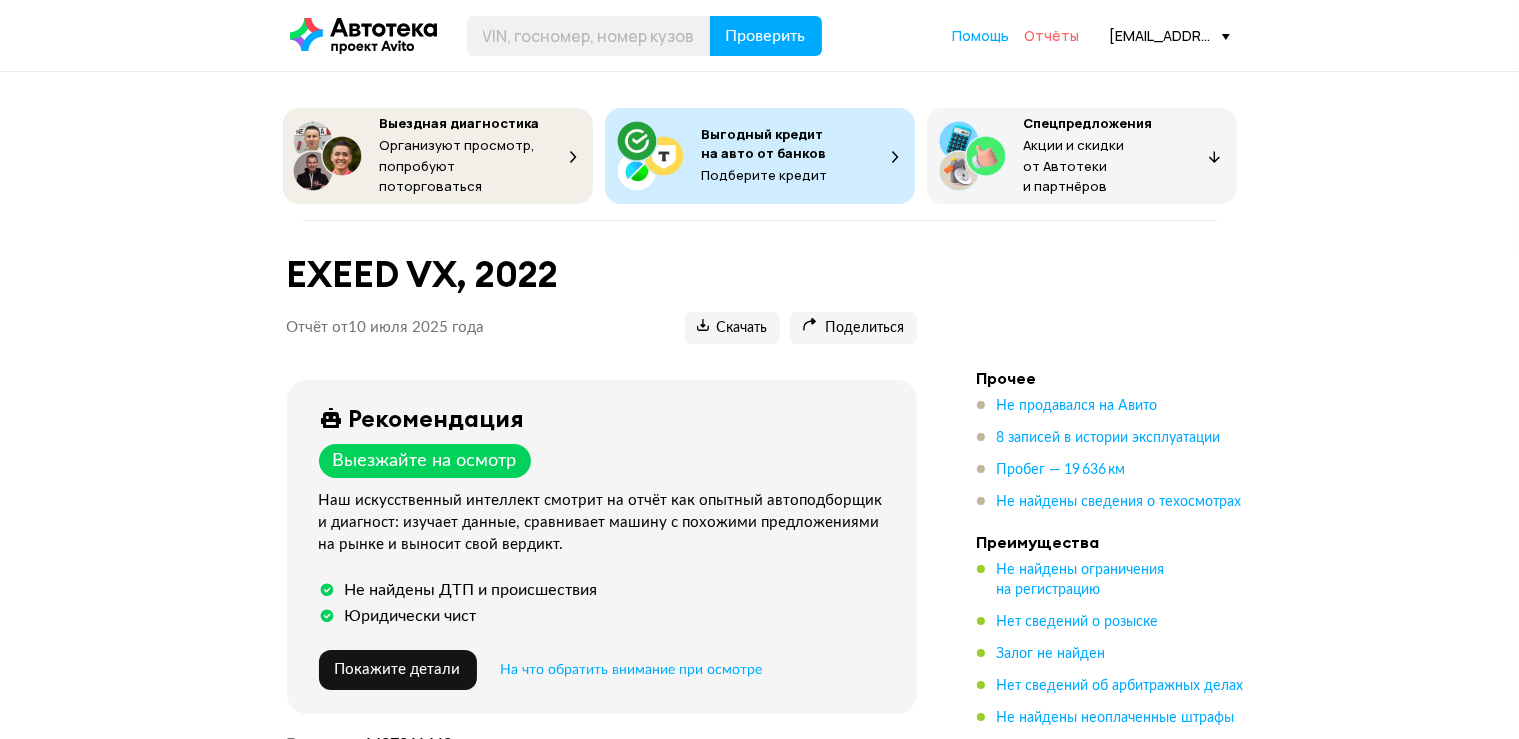 click on "Отчёты" at bounding box center (1052, 35) 